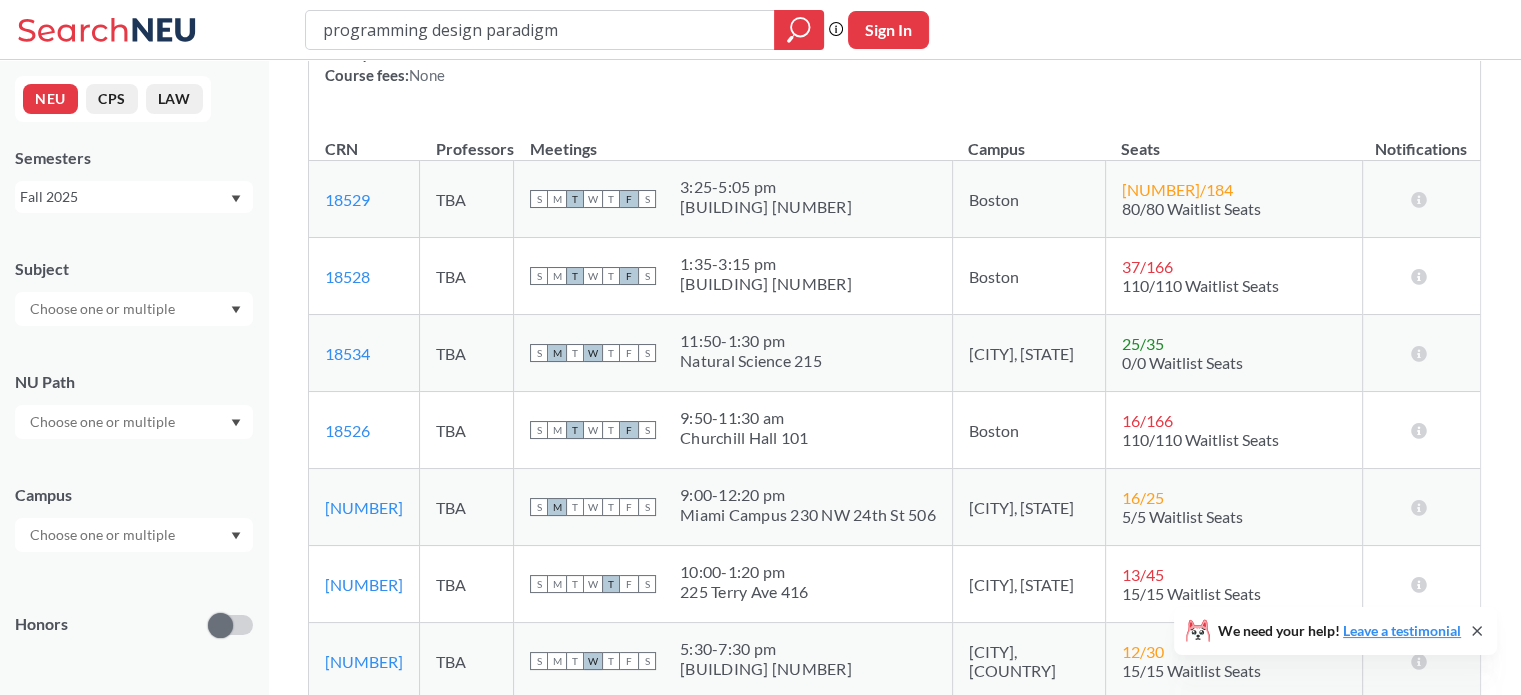 scroll, scrollTop: 0, scrollLeft: 0, axis: both 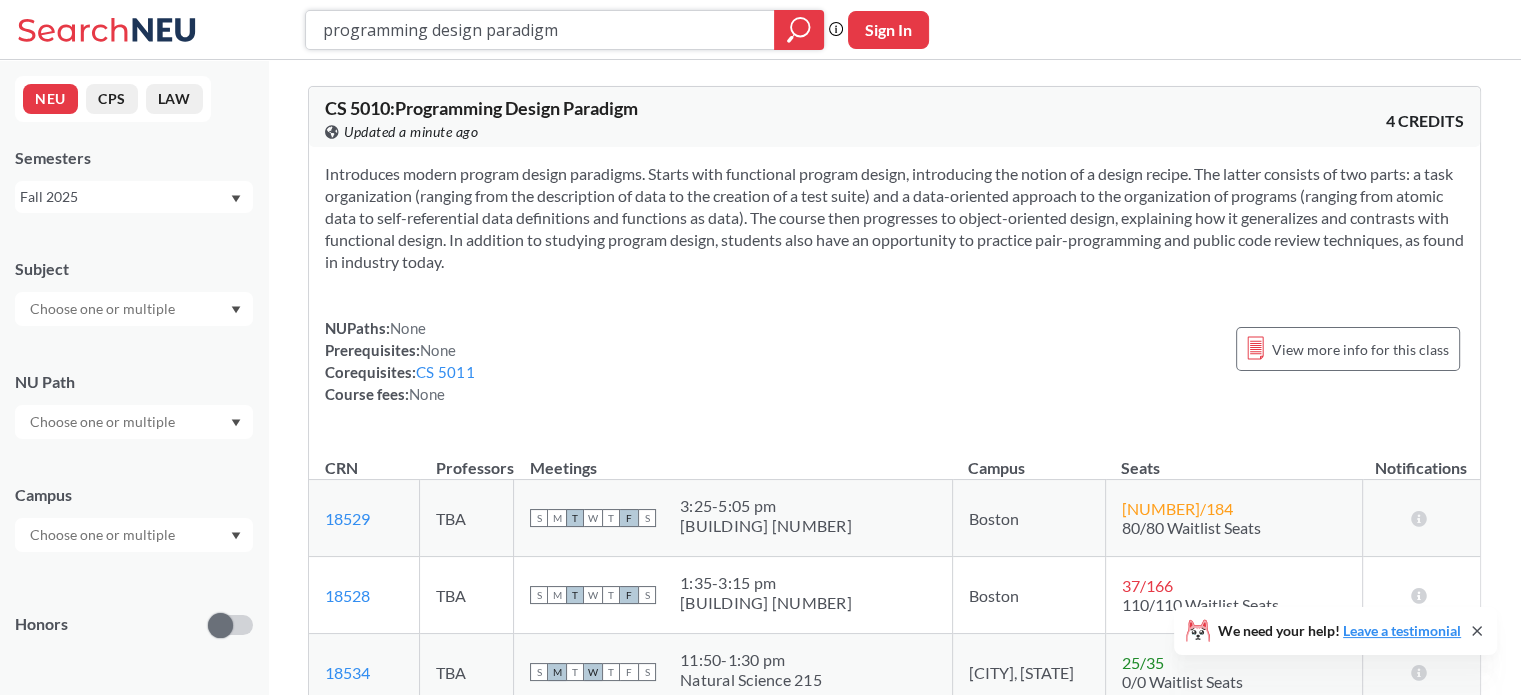 click on "programming design paradigm" at bounding box center (540, 30) 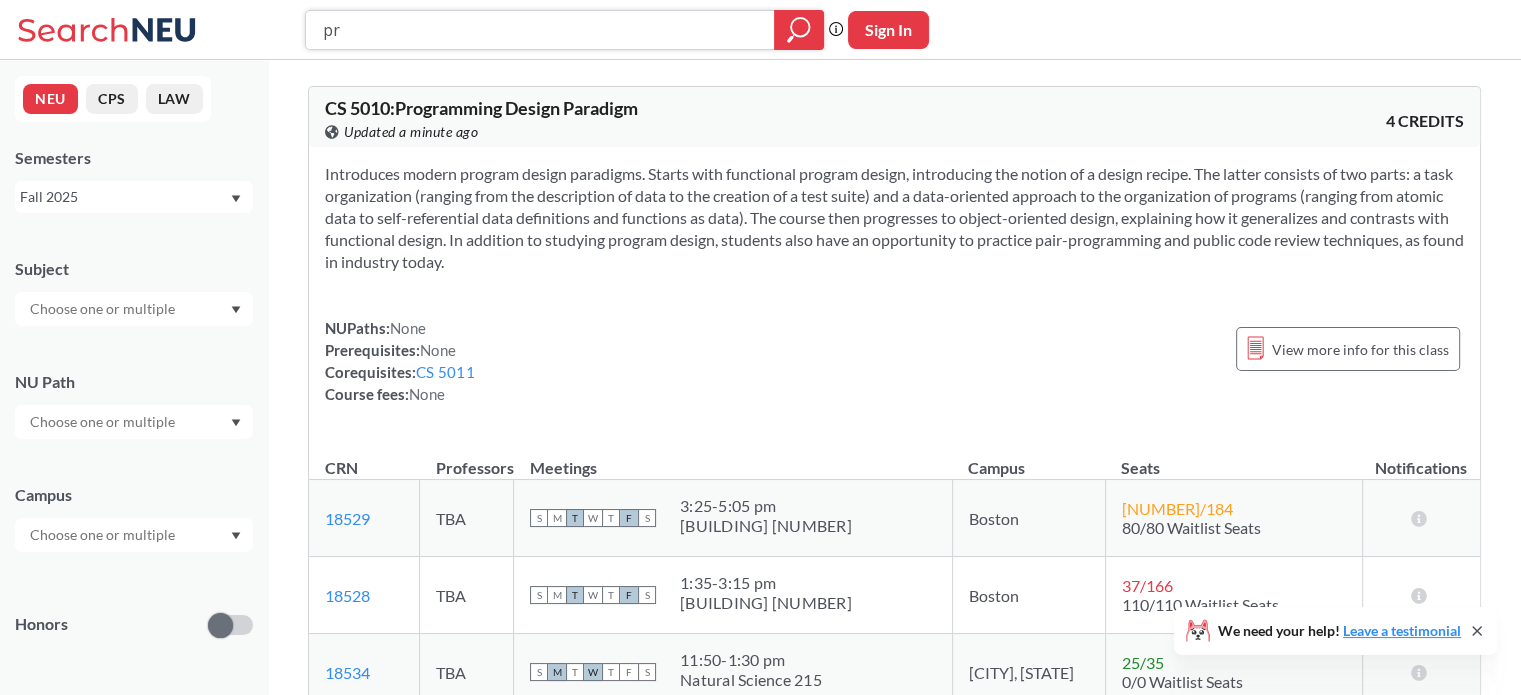type on "p" 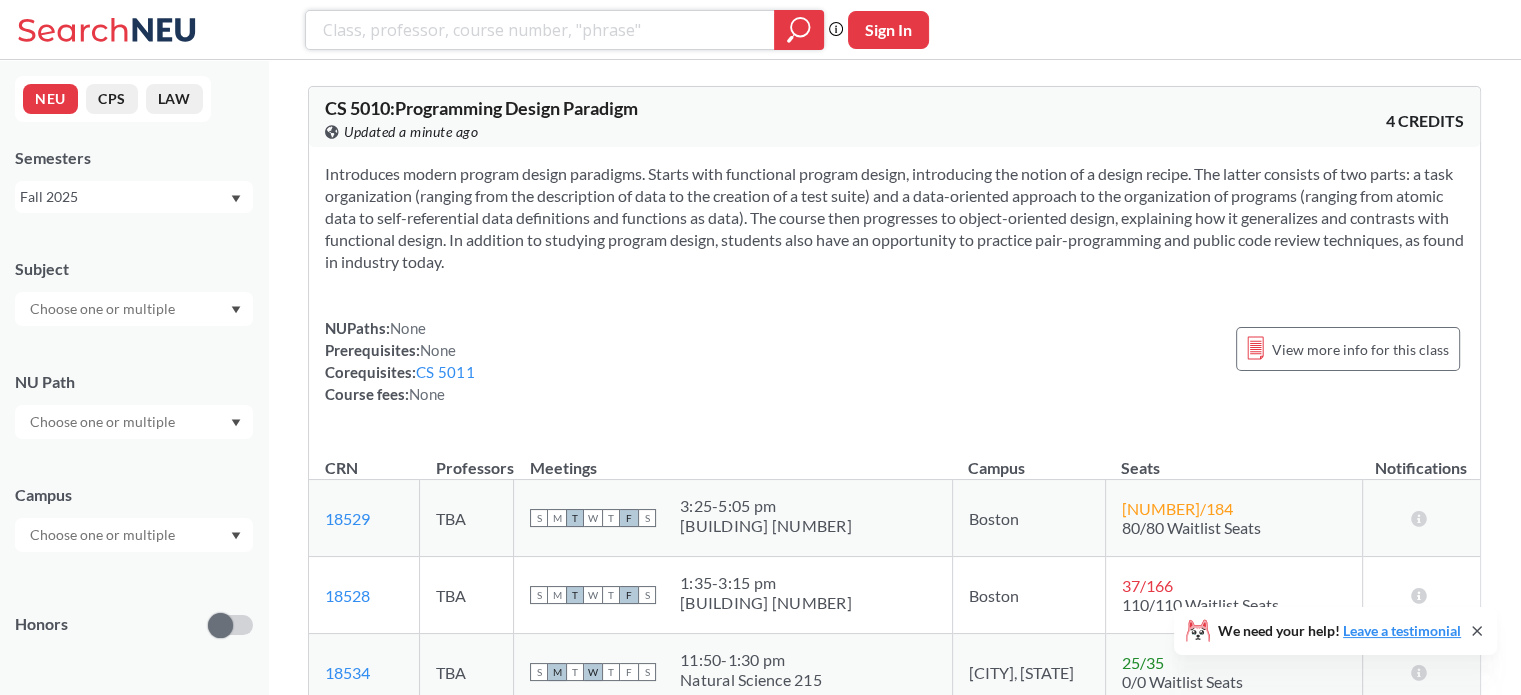 type 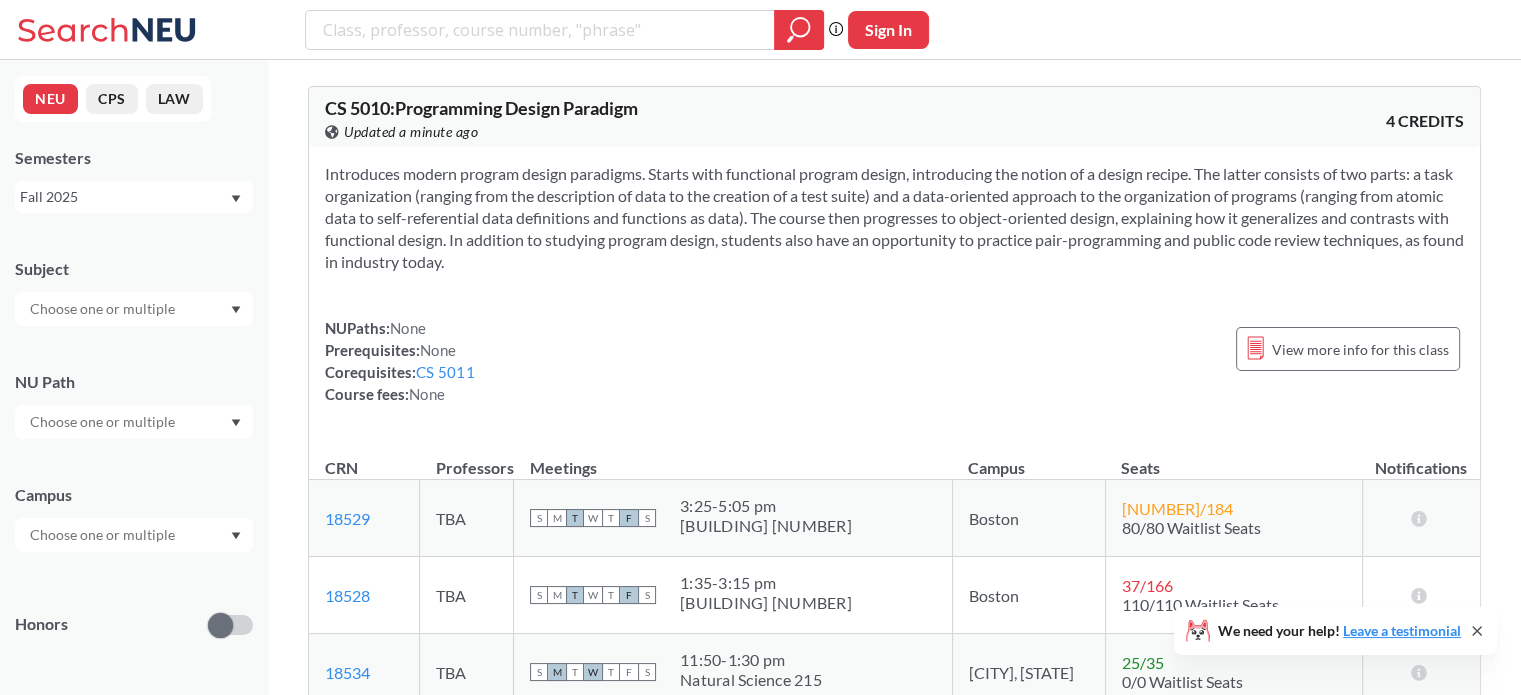 click at bounding box center (104, 309) 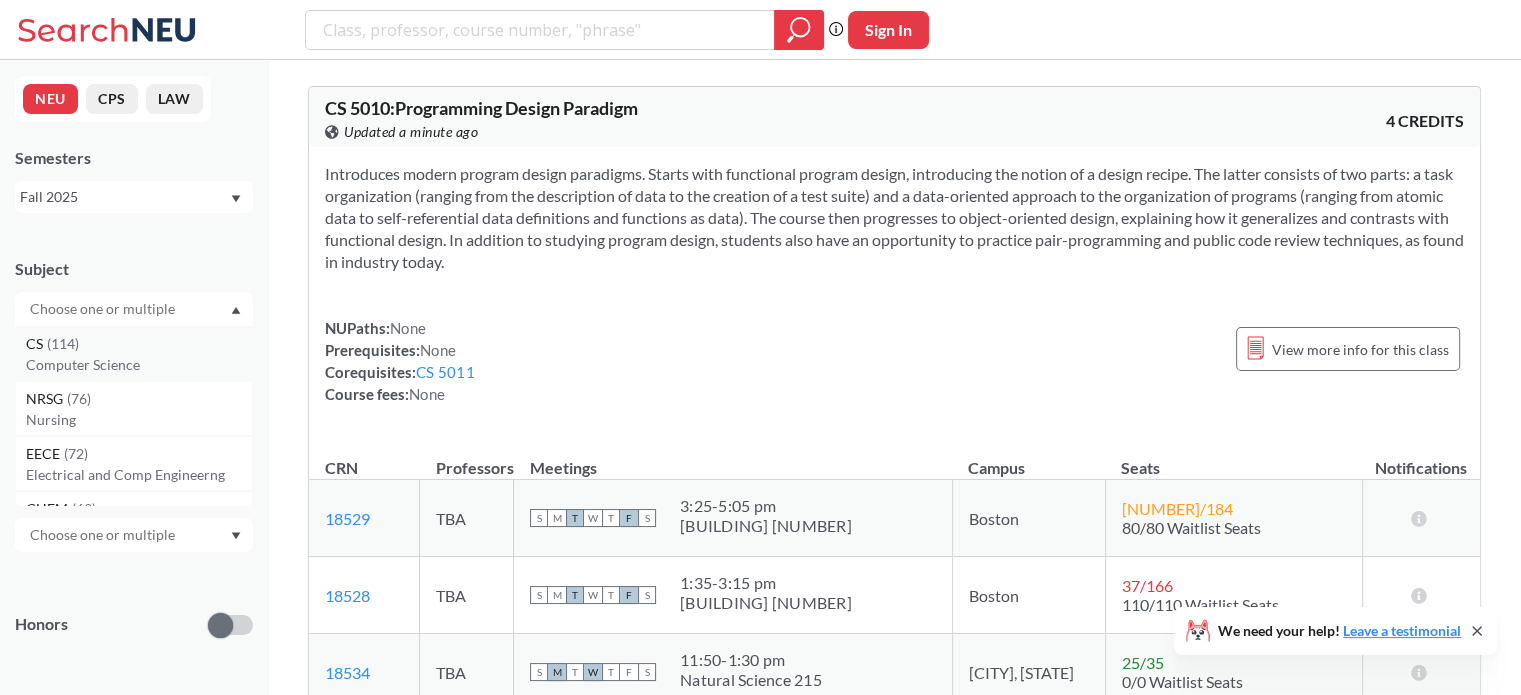 click on "Computer Science" at bounding box center (139, 365) 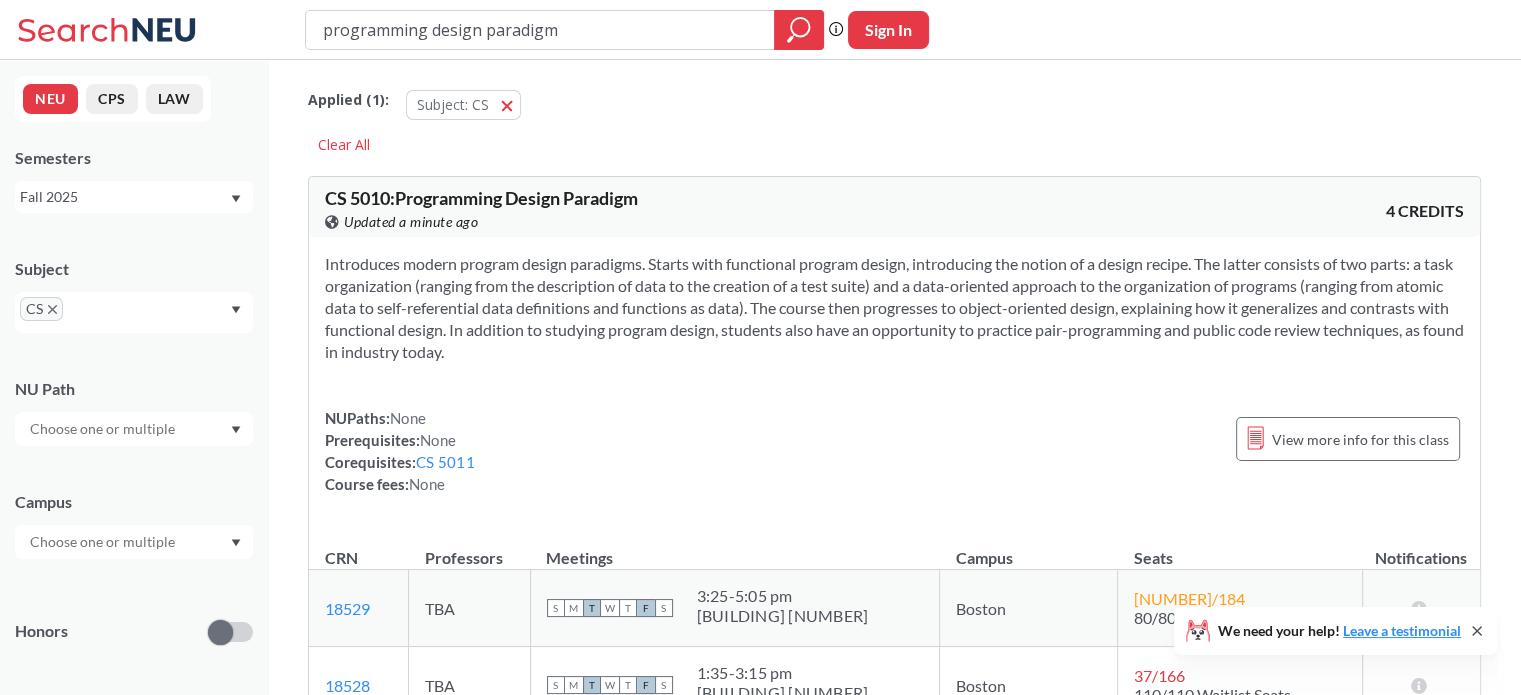 click on "Subject CS" at bounding box center [134, 285] 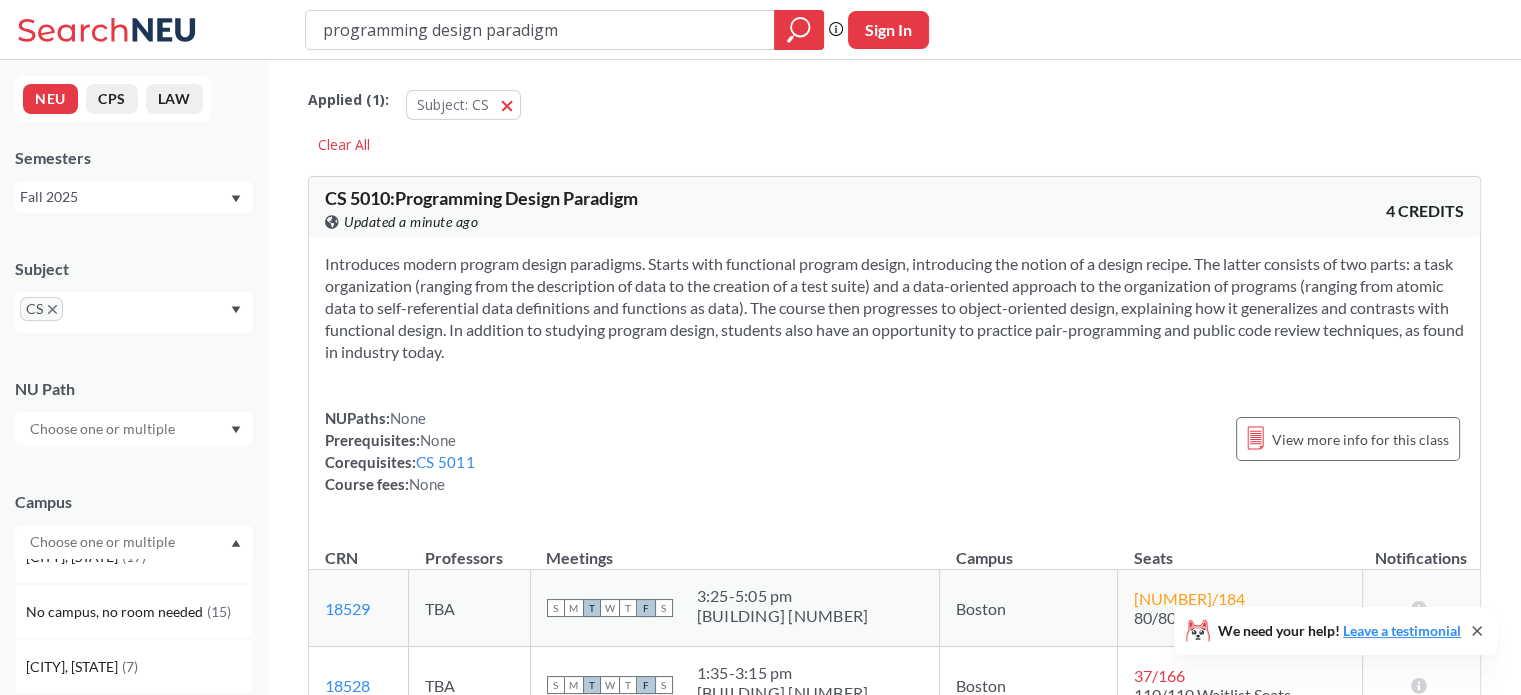 scroll, scrollTop: 370, scrollLeft: 0, axis: vertical 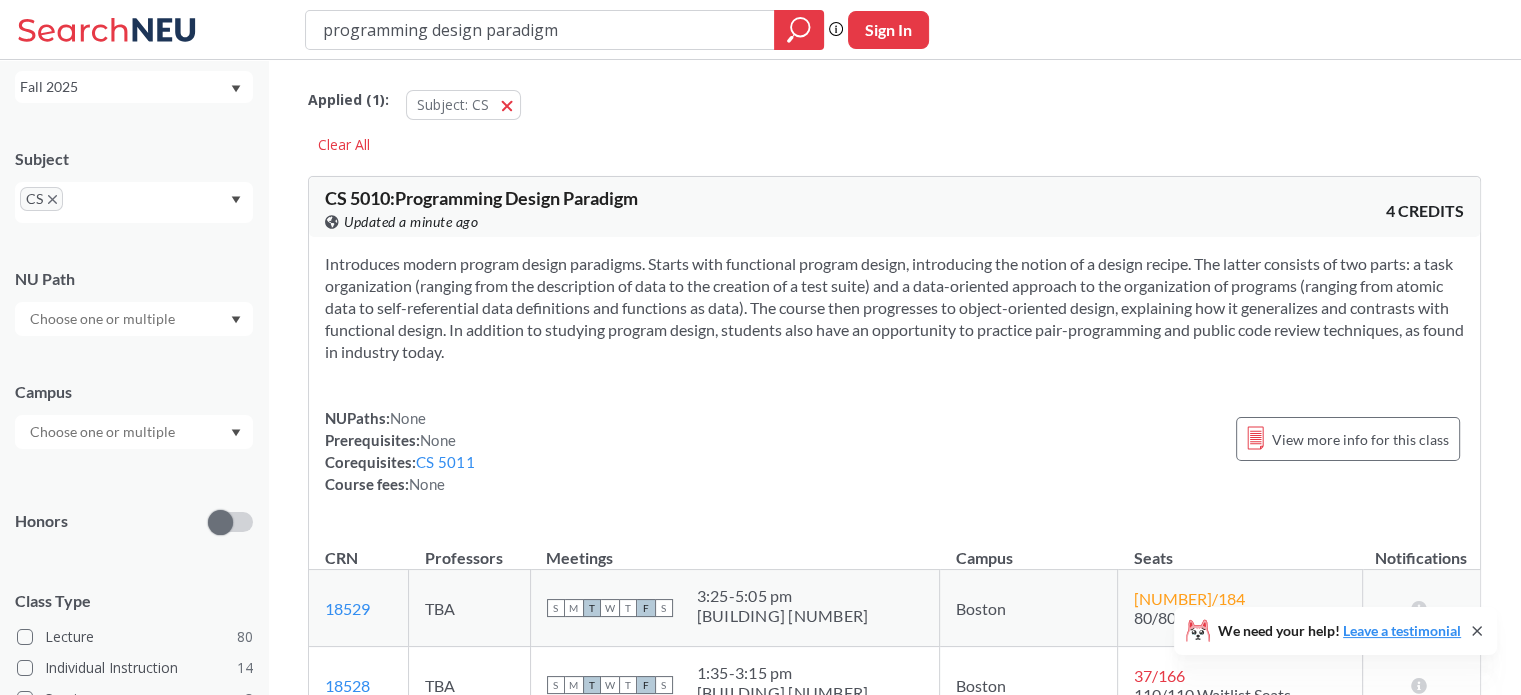 click on "Campus" at bounding box center [134, 392] 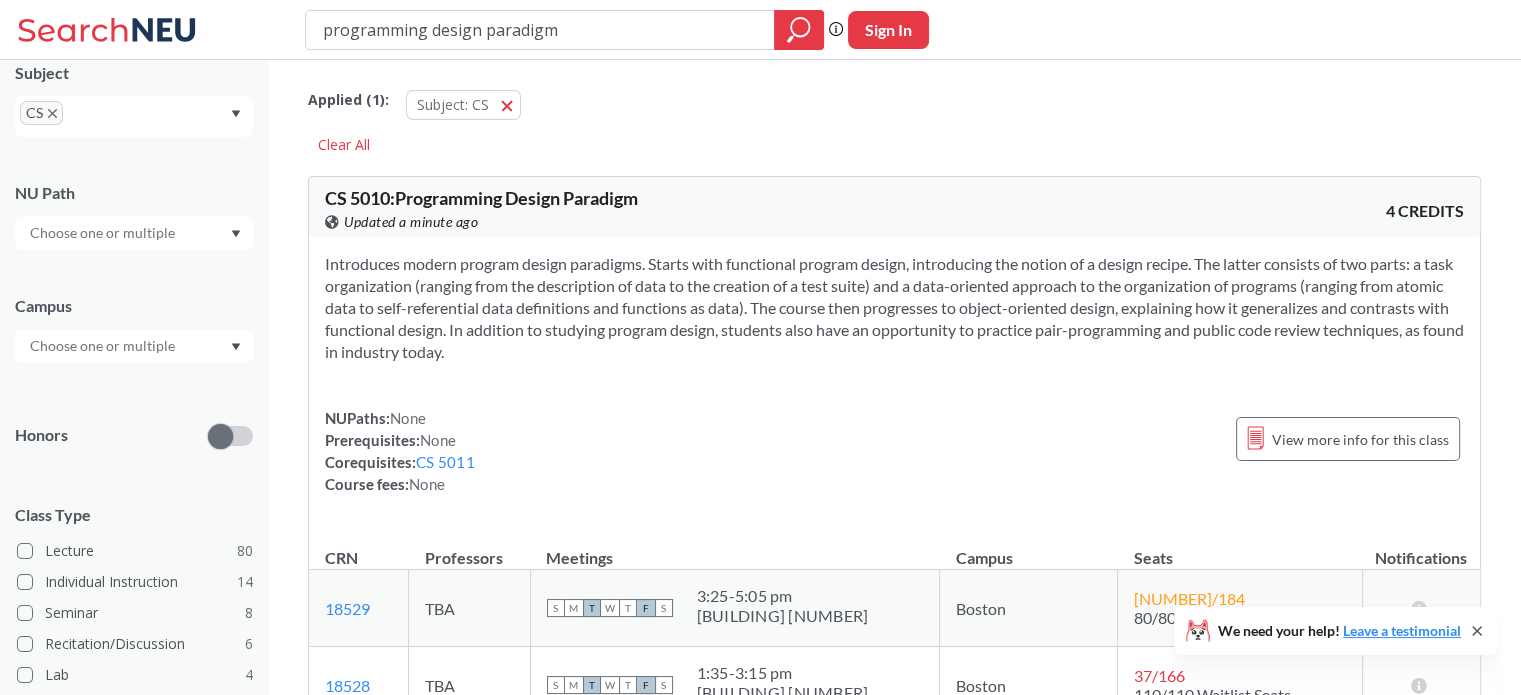 scroll, scrollTop: 192, scrollLeft: 0, axis: vertical 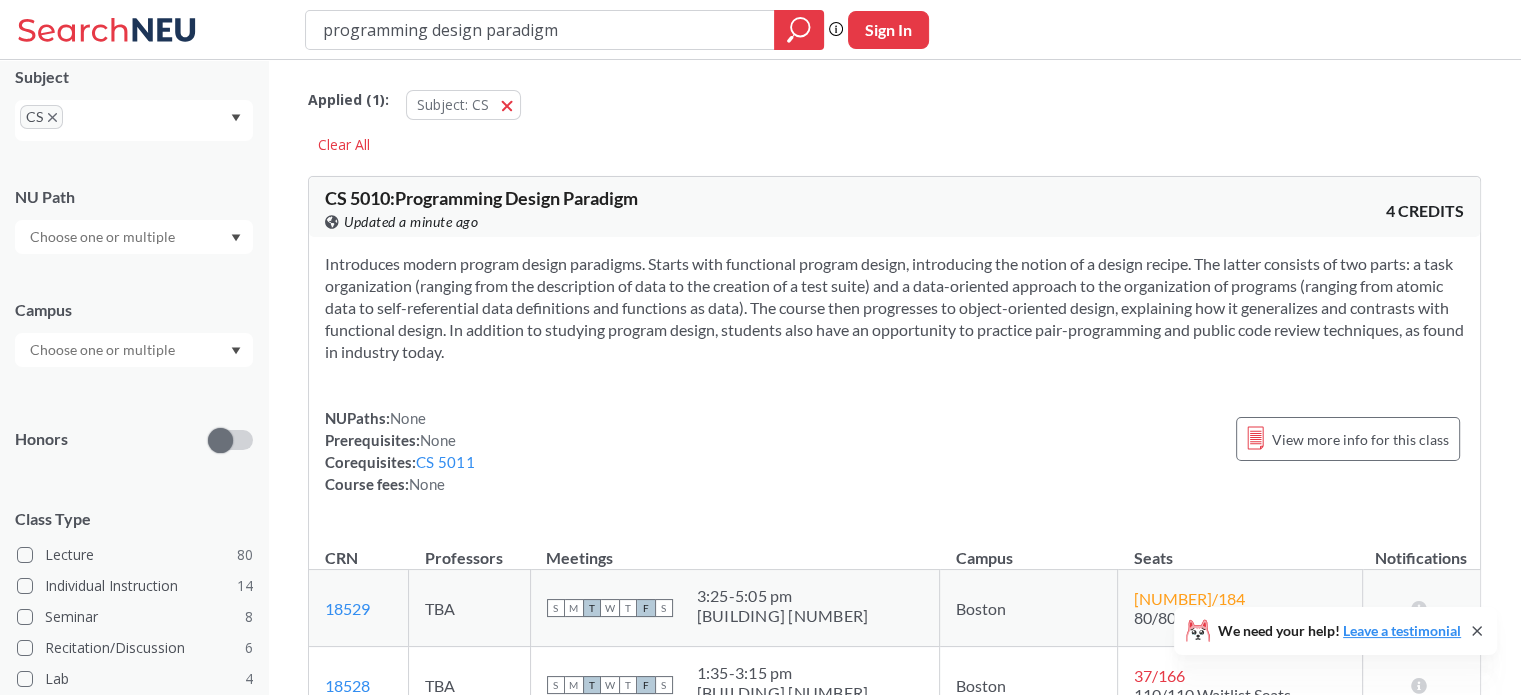 click at bounding box center [104, 350] 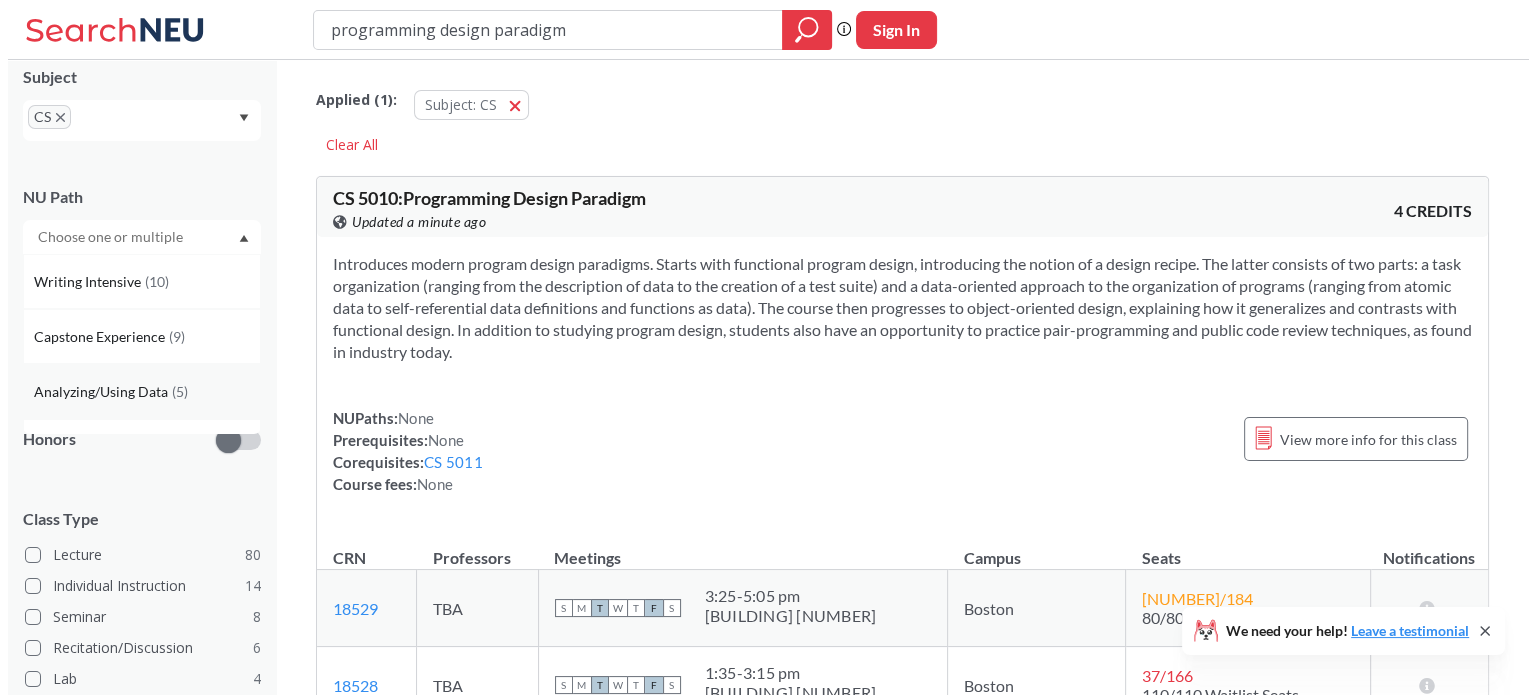 scroll, scrollTop: 95, scrollLeft: 0, axis: vertical 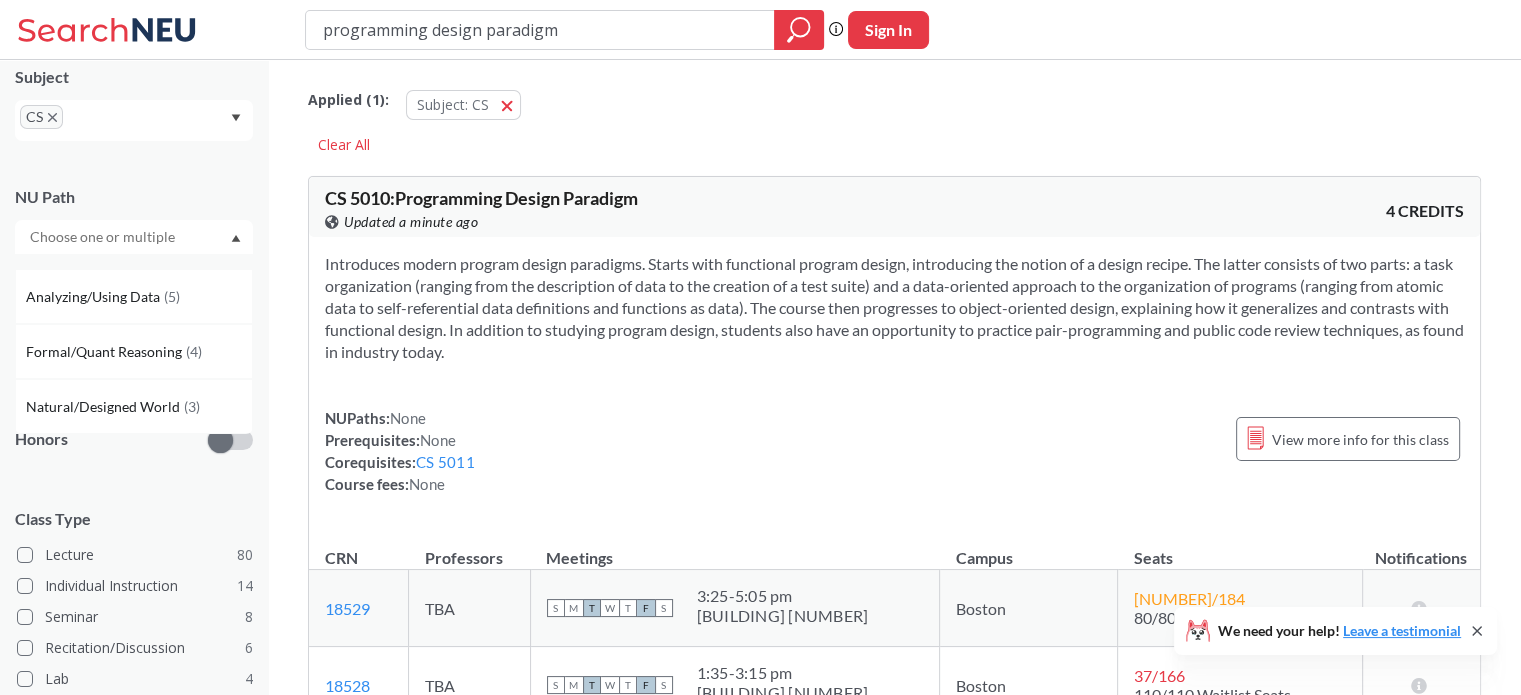 click on "Capstone Experience ( [NUMBER] )" at bounding box center (134, 241) 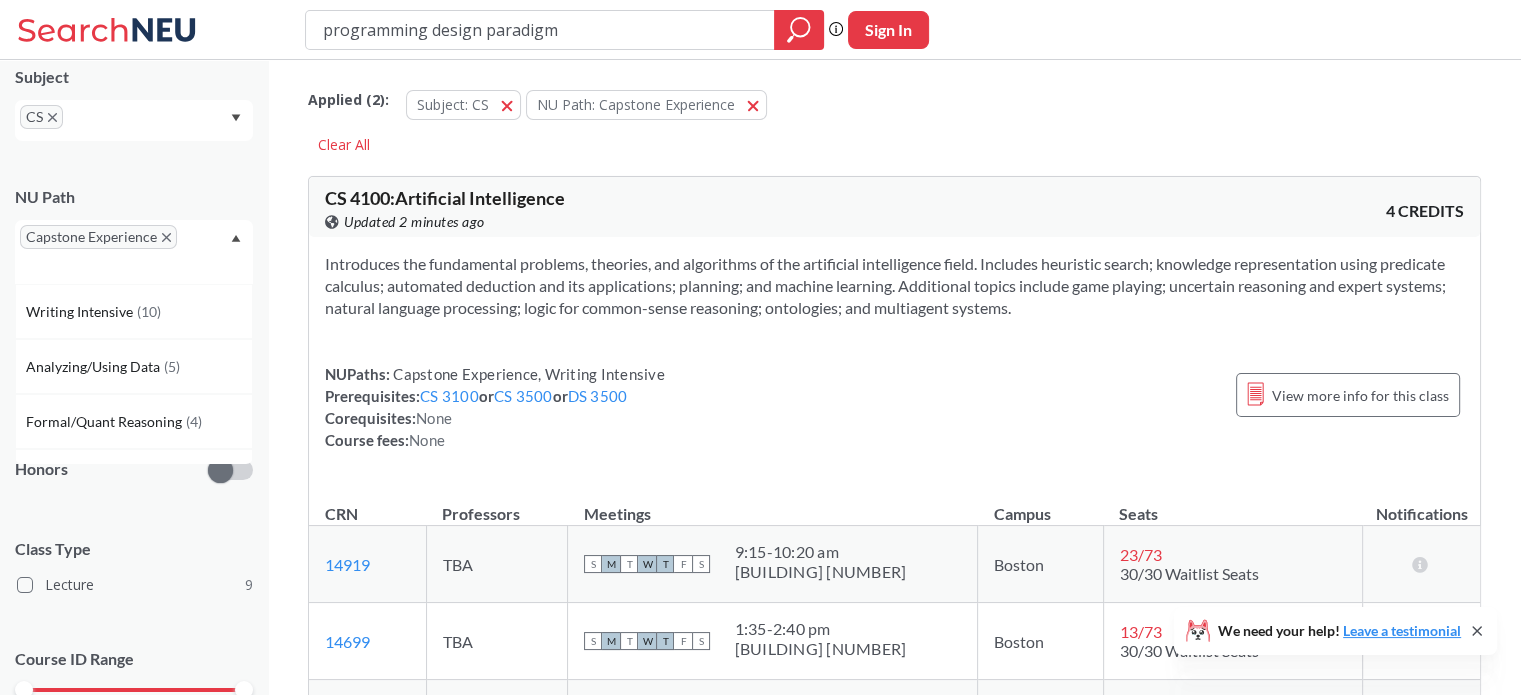 click on "Capstone Experience" at bounding box center [98, 237] 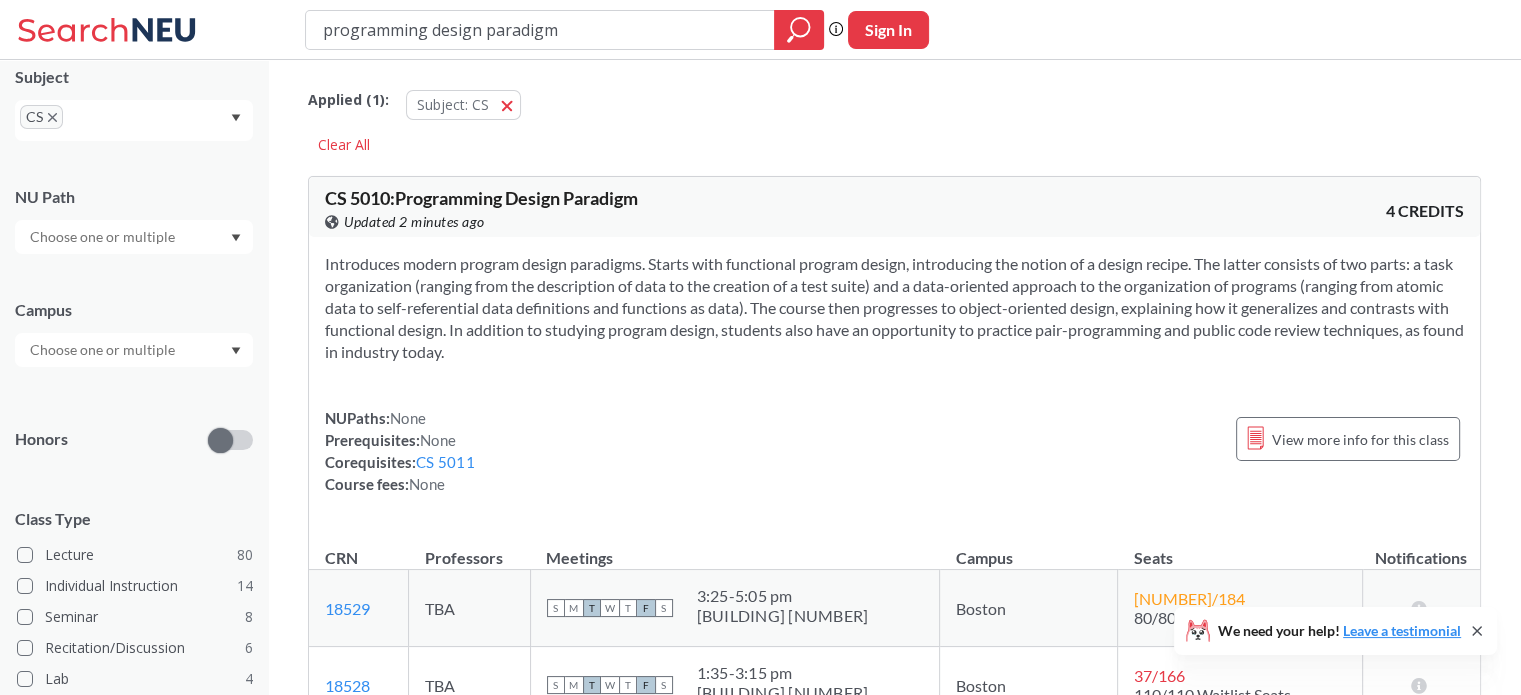 click on "NU Path" at bounding box center (134, 210) 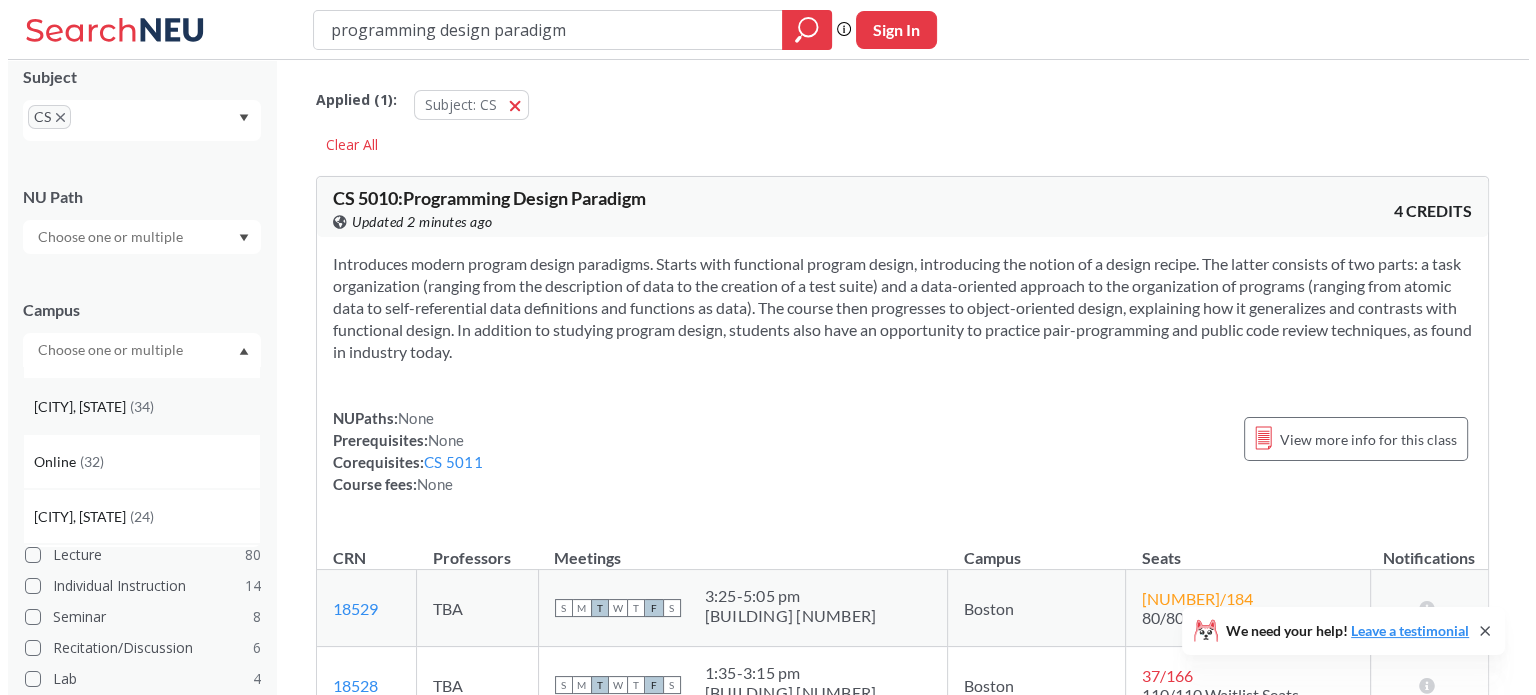 scroll, scrollTop: 48, scrollLeft: 0, axis: vertical 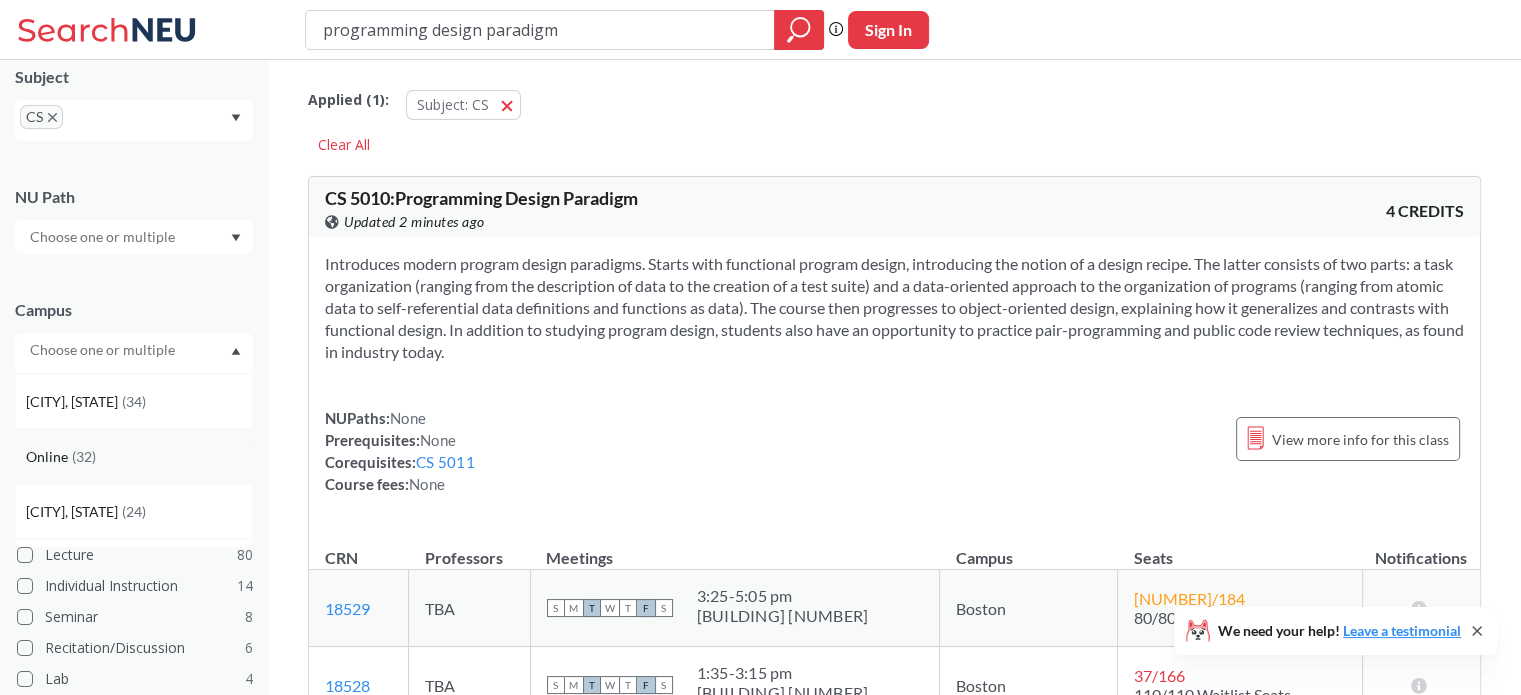 click on "Online ( [NUMBER] )" at bounding box center (139, 457) 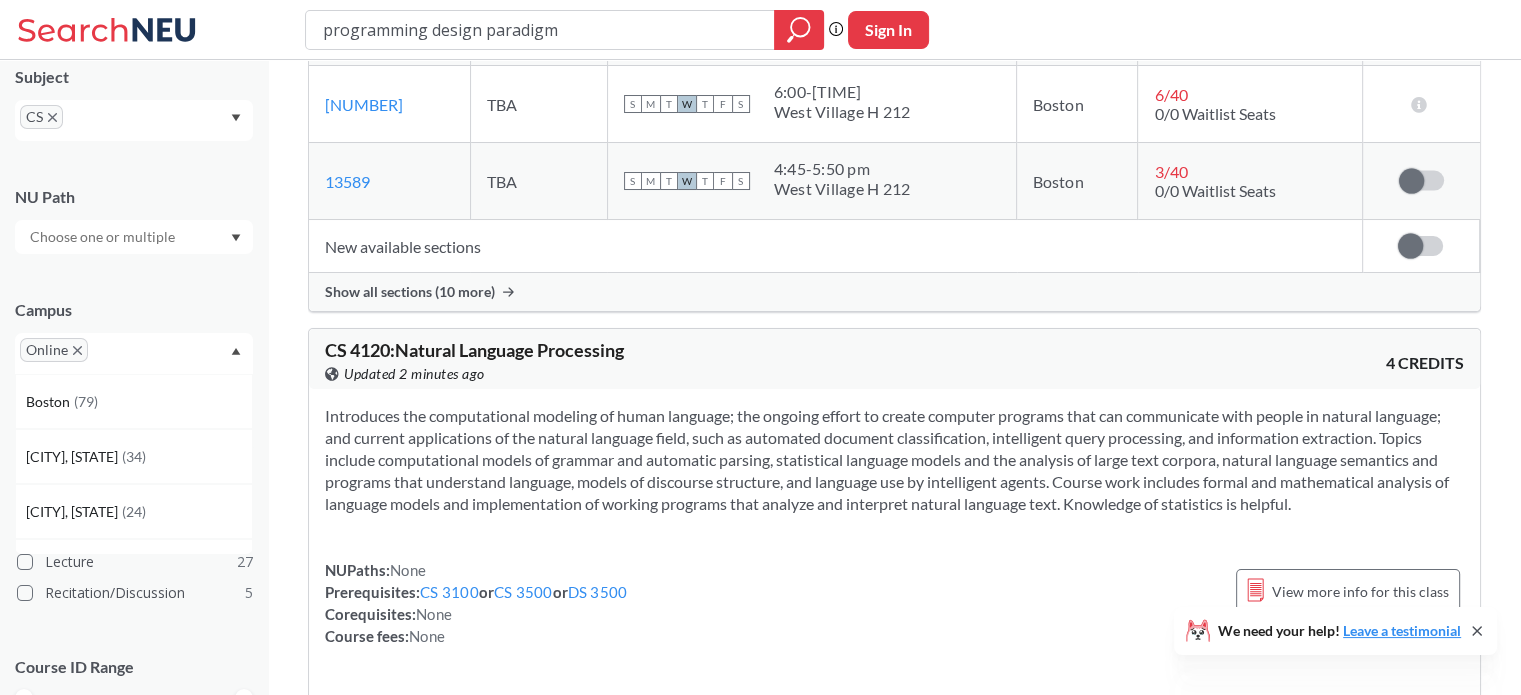 scroll, scrollTop: 4080, scrollLeft: 0, axis: vertical 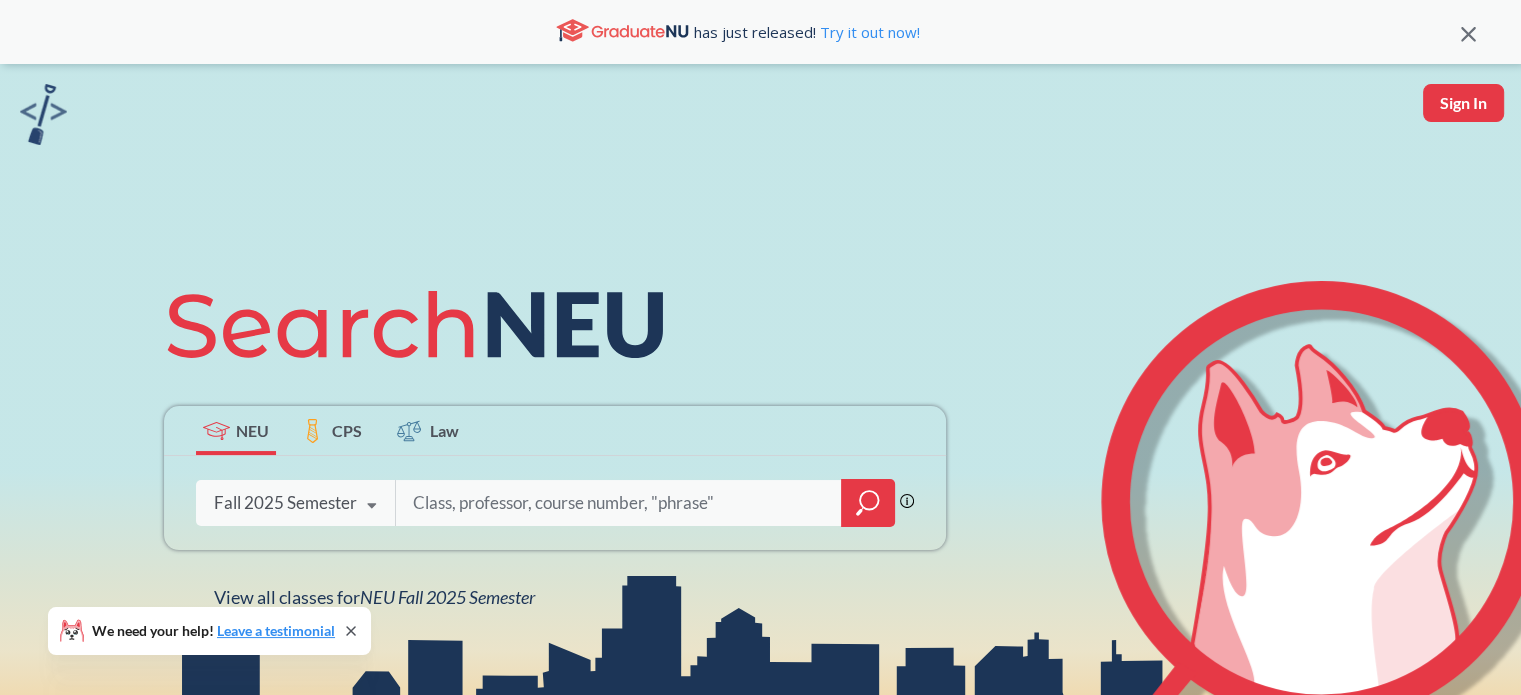 click 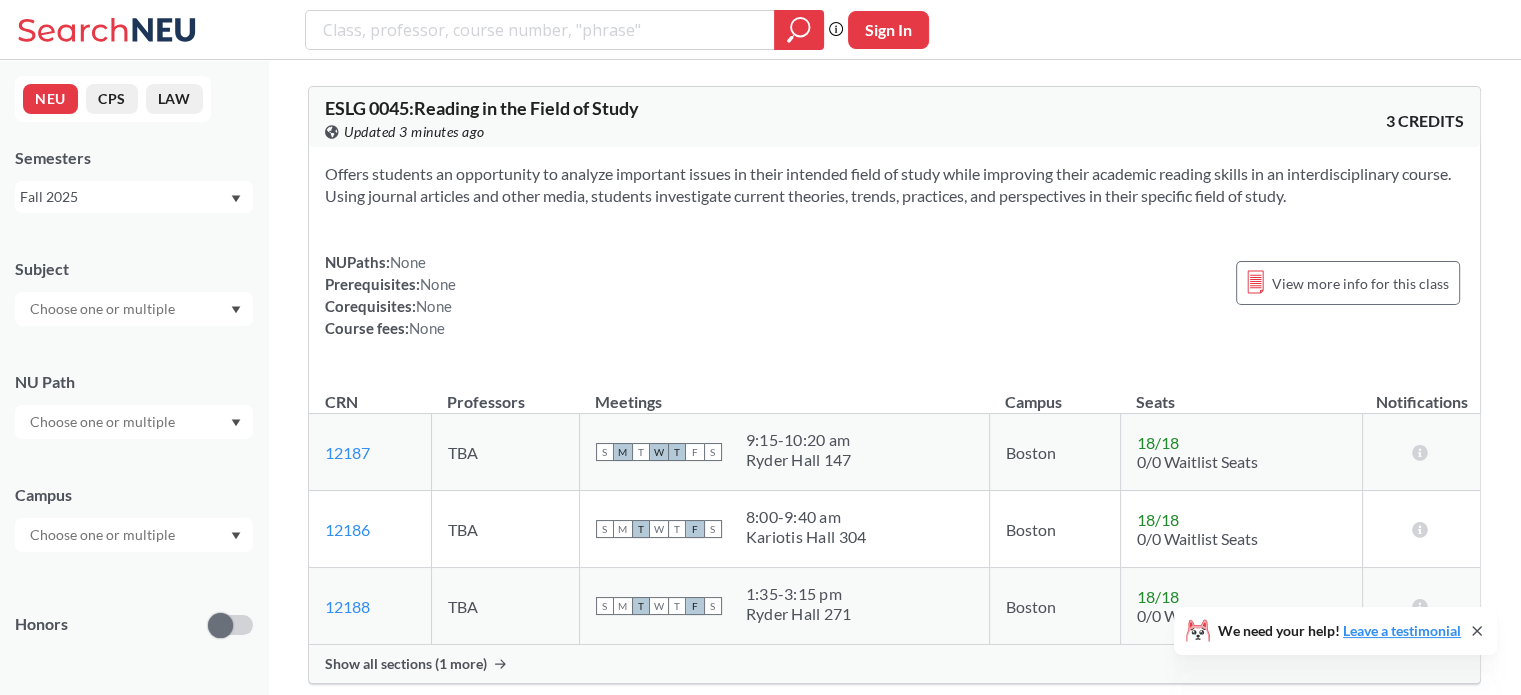 click at bounding box center (104, 309) 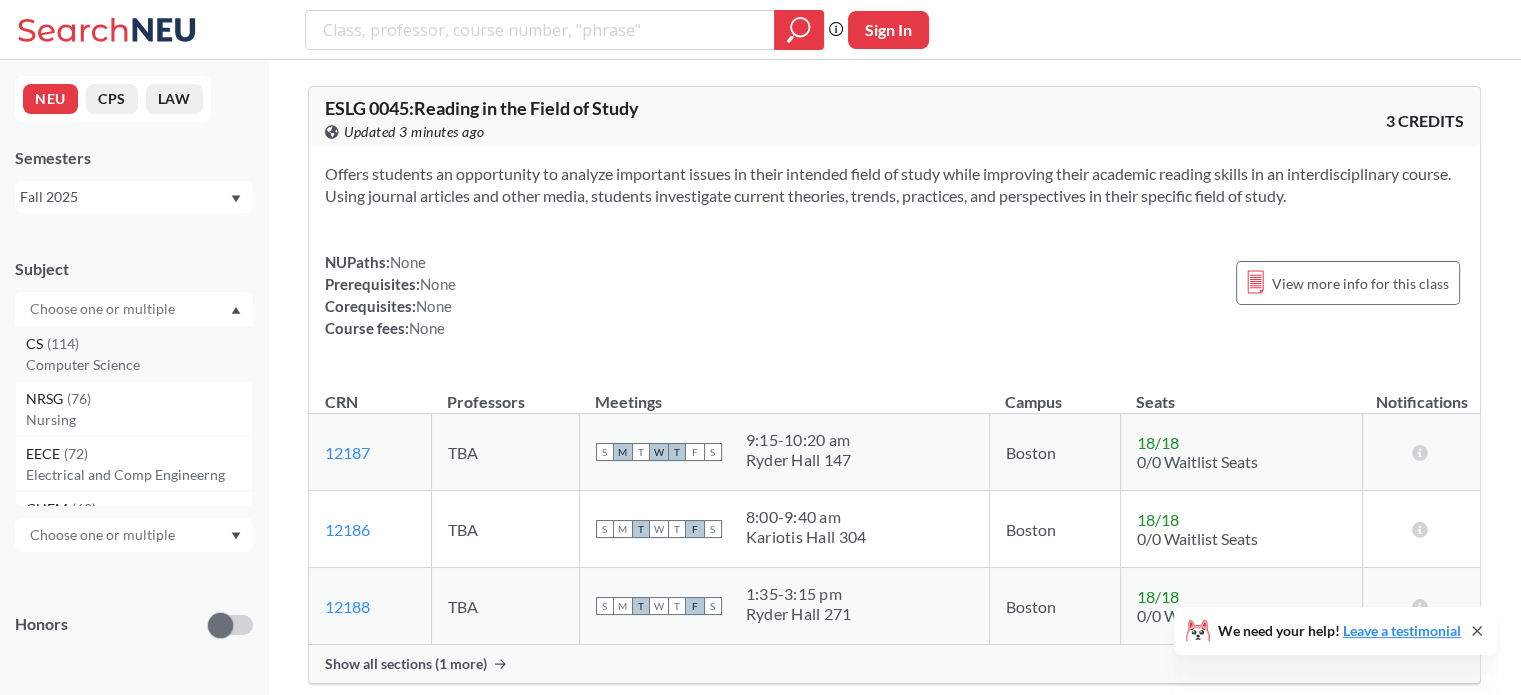 click on "CS ( 114 )" at bounding box center [139, 344] 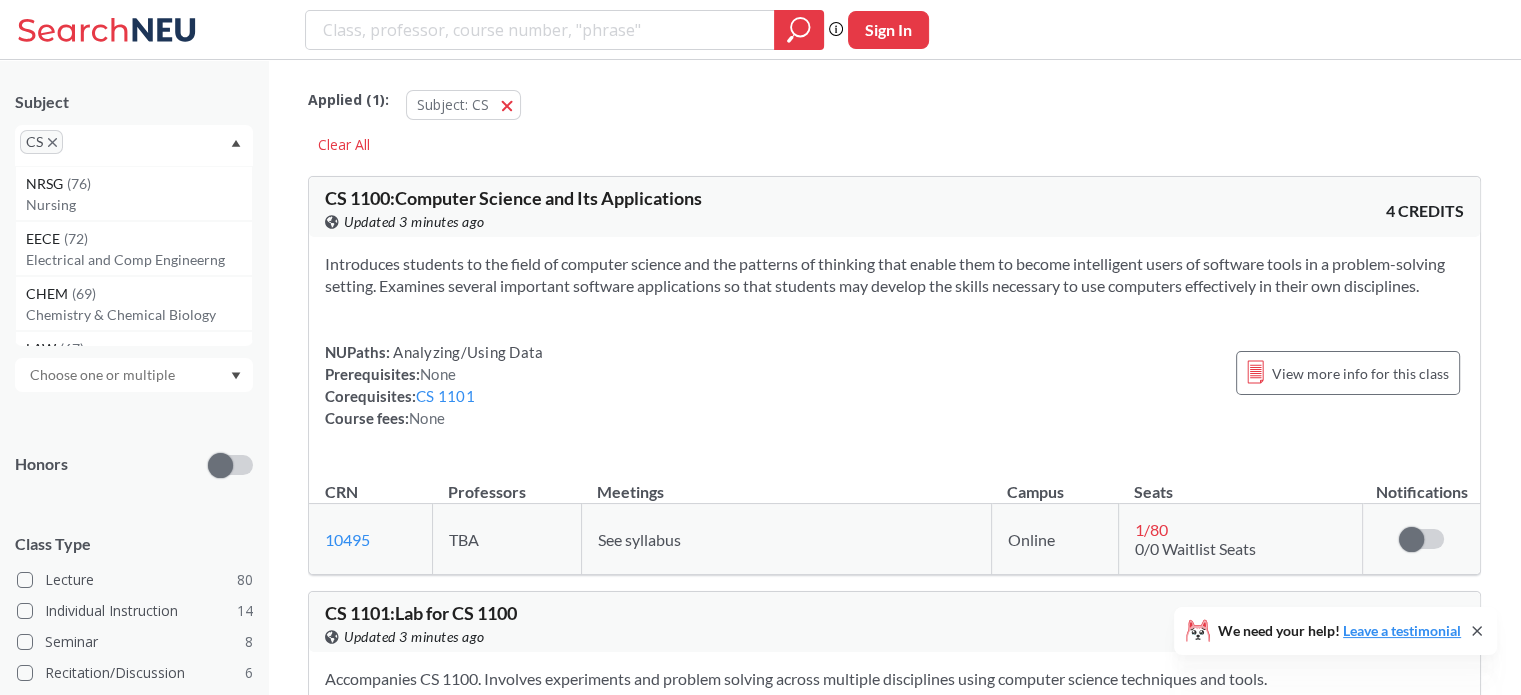 scroll, scrollTop: 168, scrollLeft: 0, axis: vertical 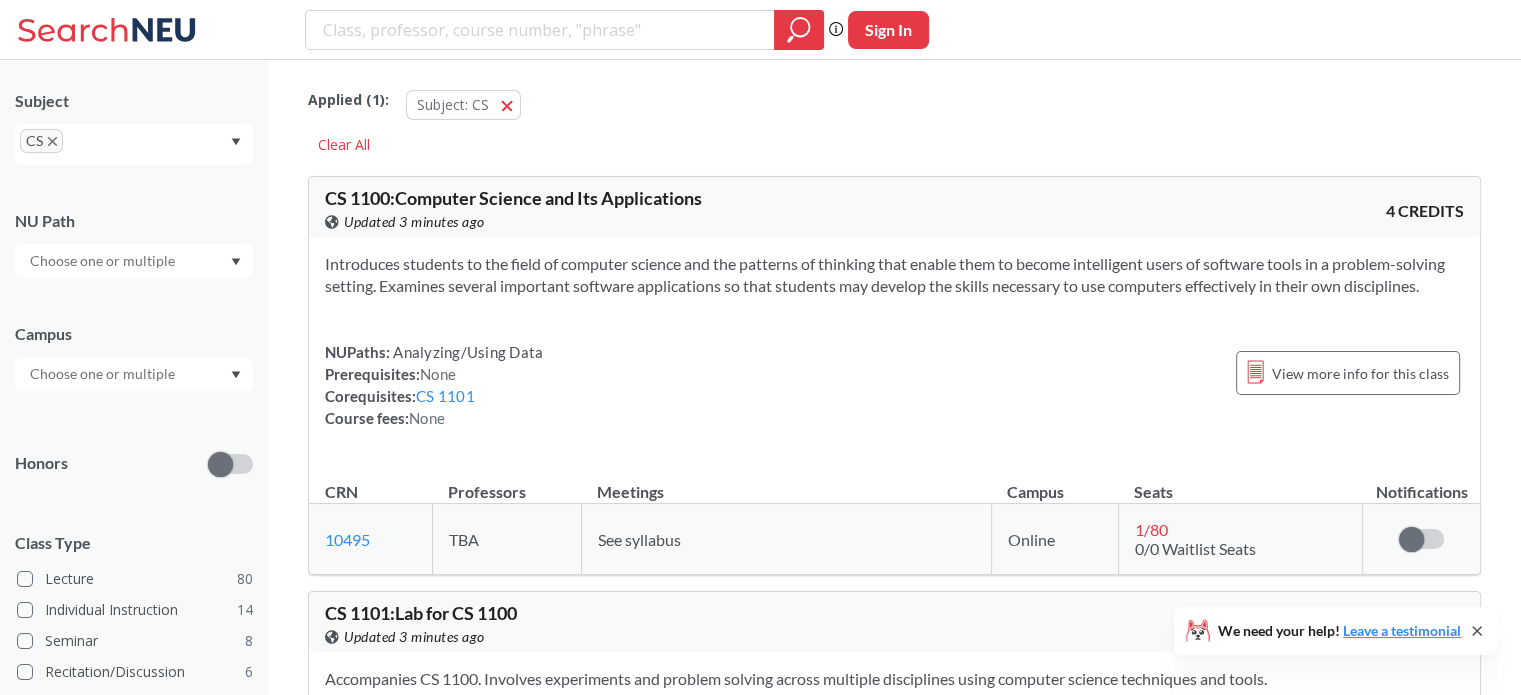 click on "Honors" at bounding box center (134, 451) 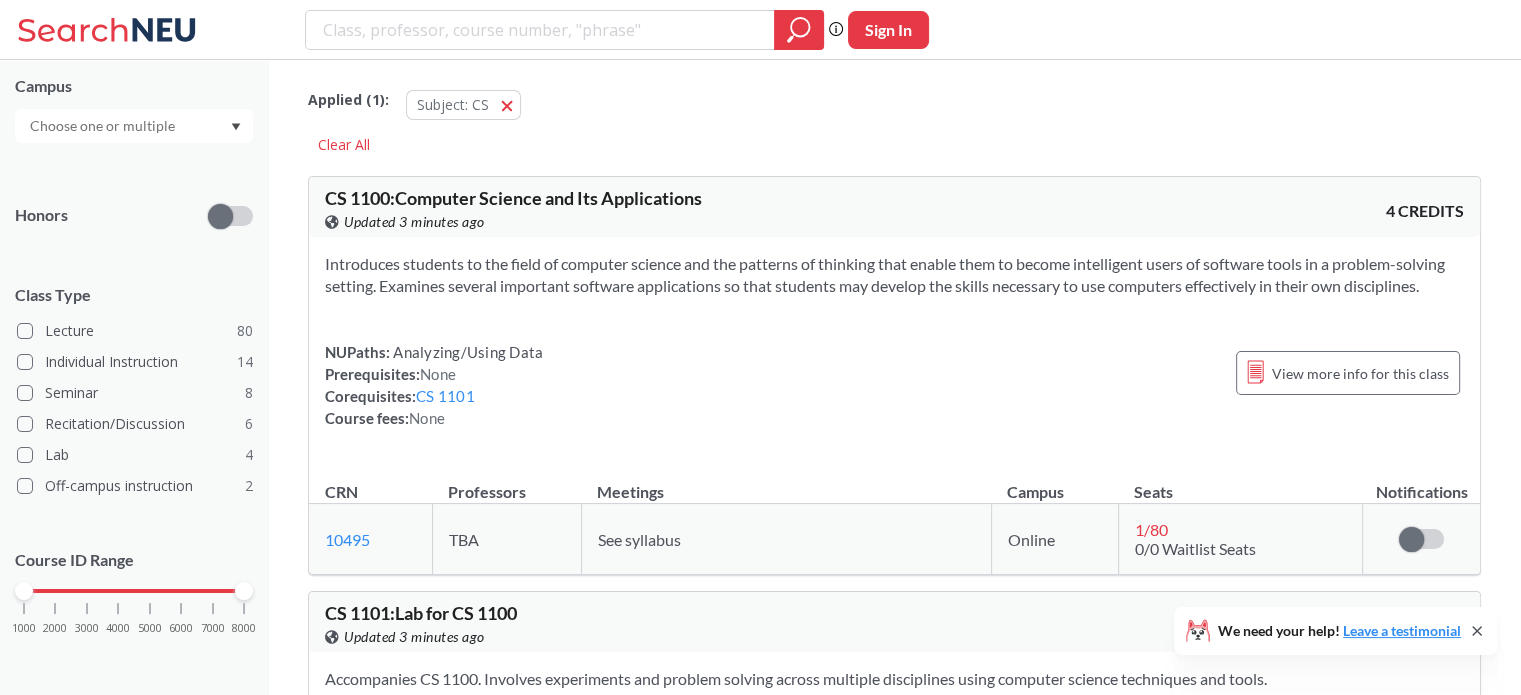 scroll, scrollTop: 419, scrollLeft: 0, axis: vertical 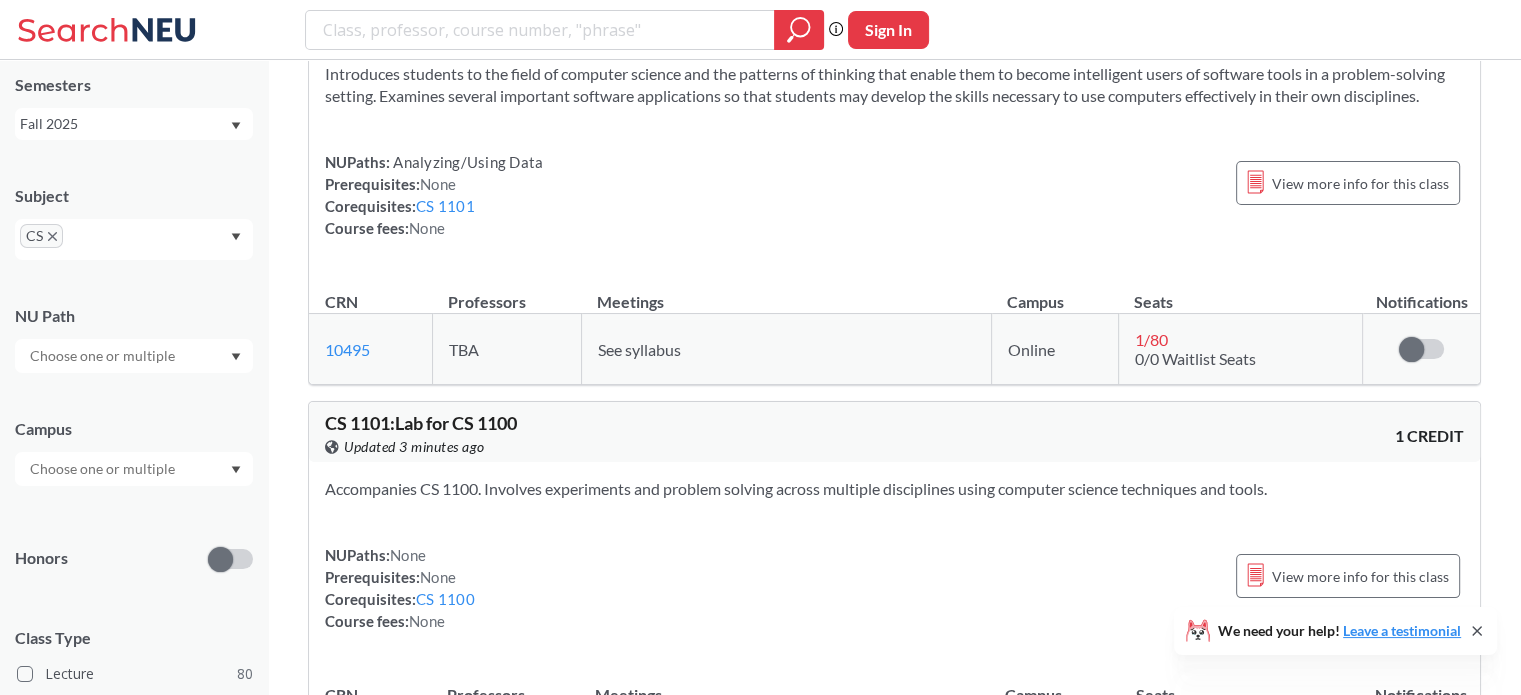 click at bounding box center [104, 469] 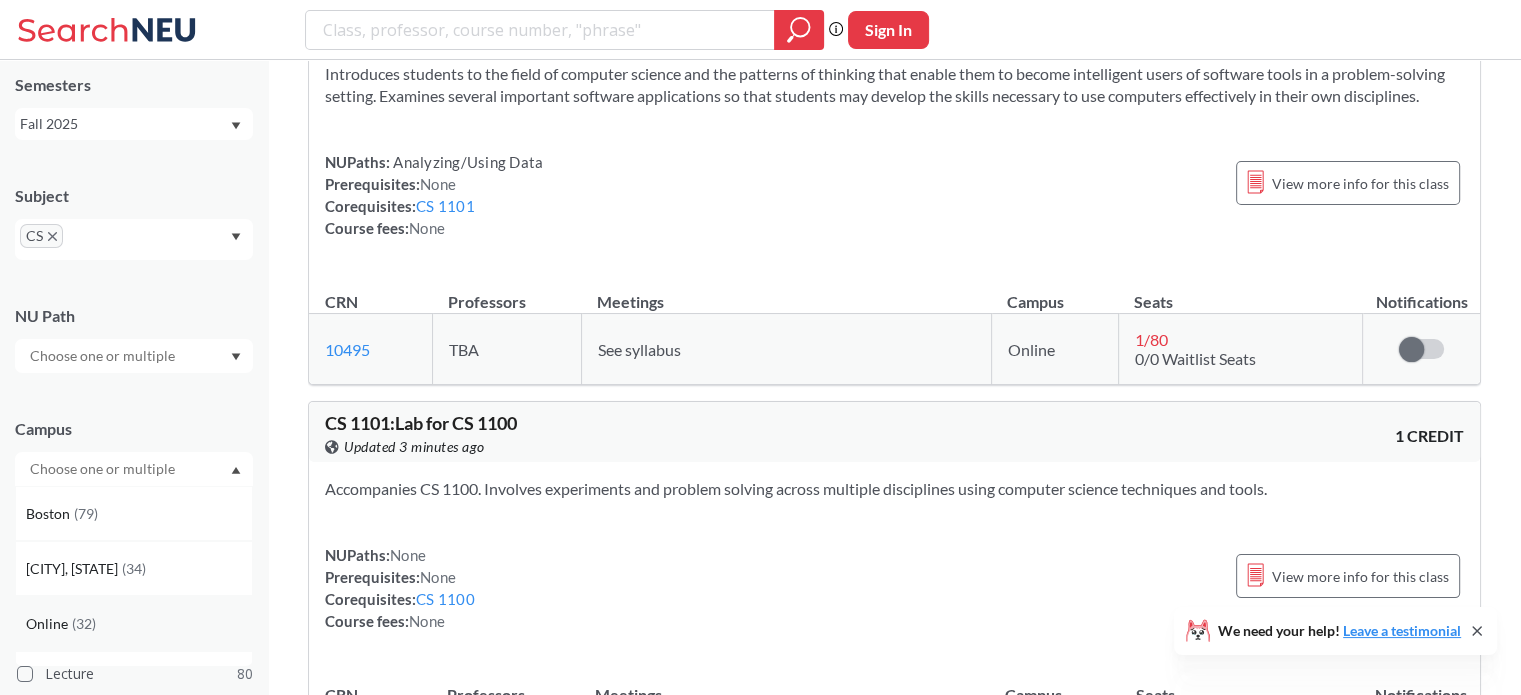 click on "Online ( [NUMBER] )" at bounding box center (134, 623) 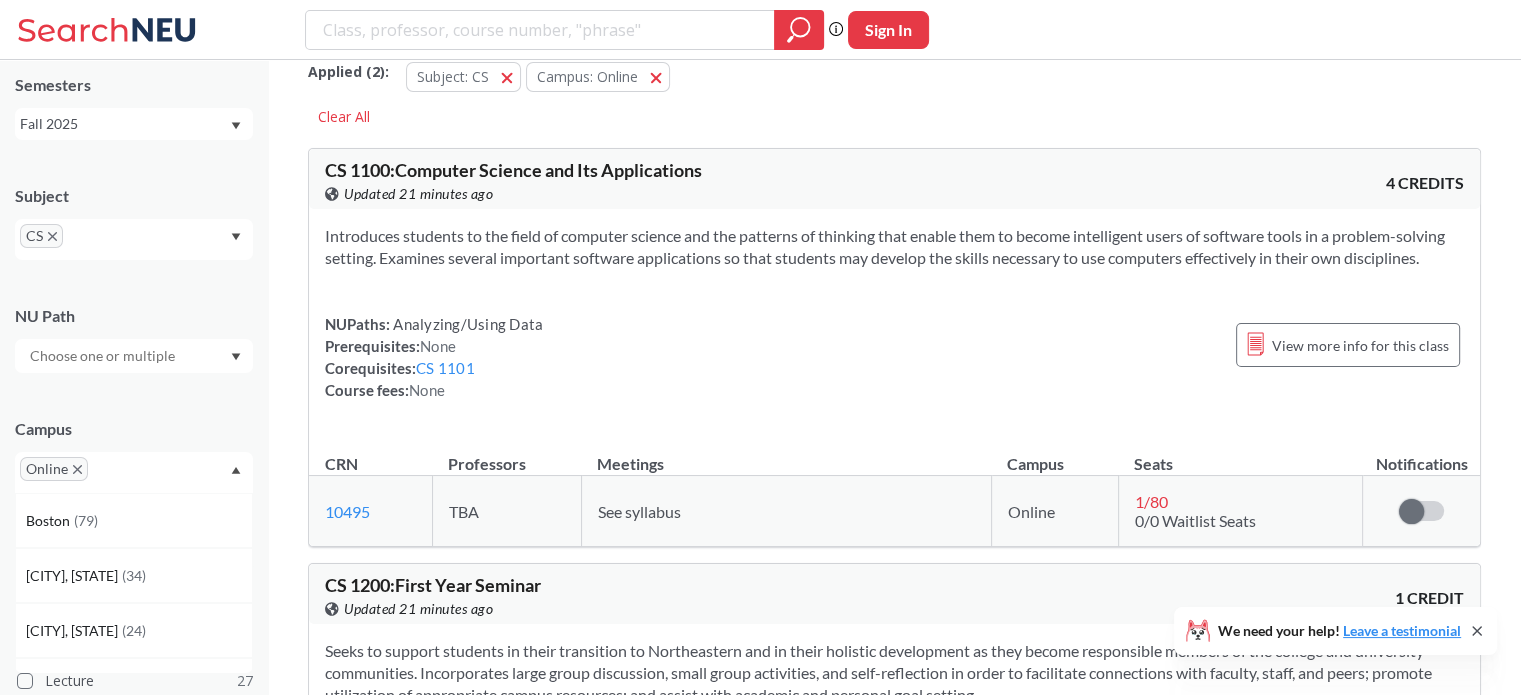 scroll, scrollTop: 0, scrollLeft: 0, axis: both 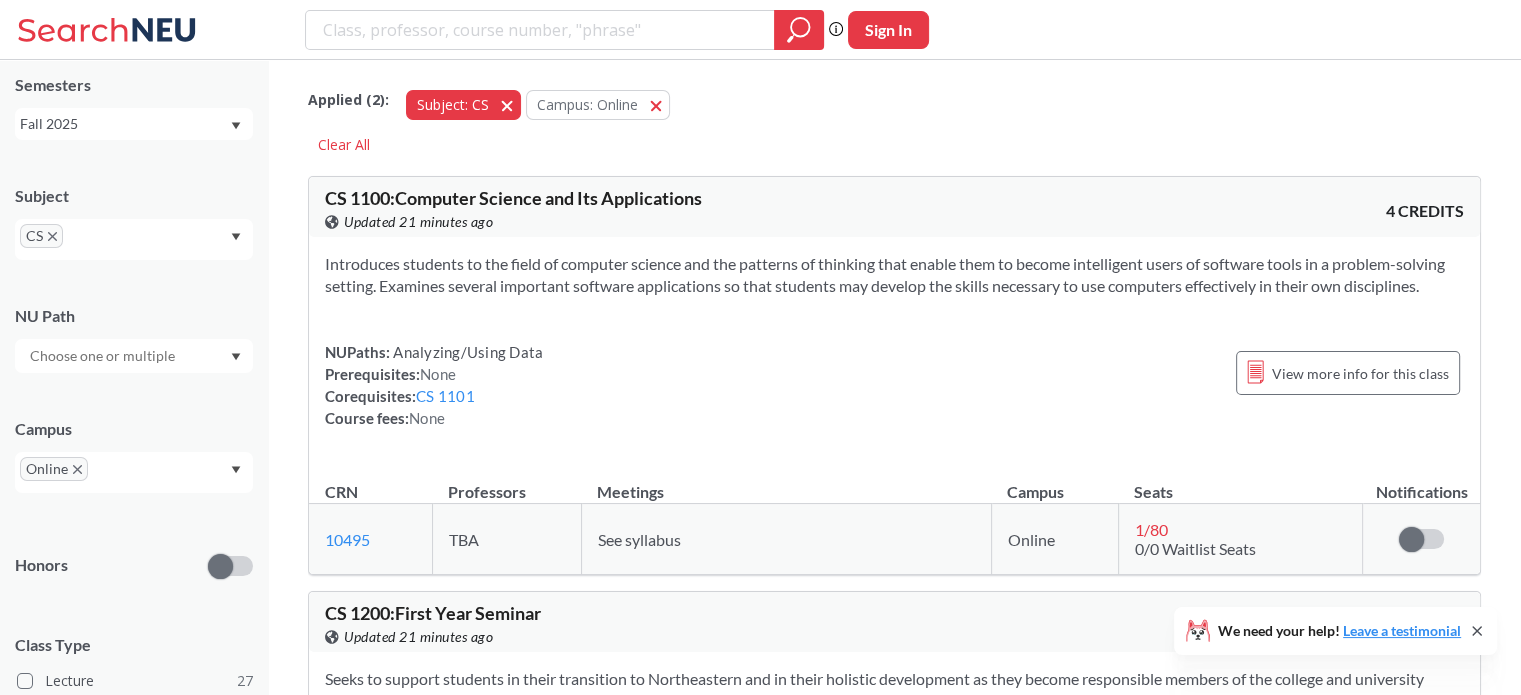 click on "Subject: CS CS" at bounding box center [463, 105] 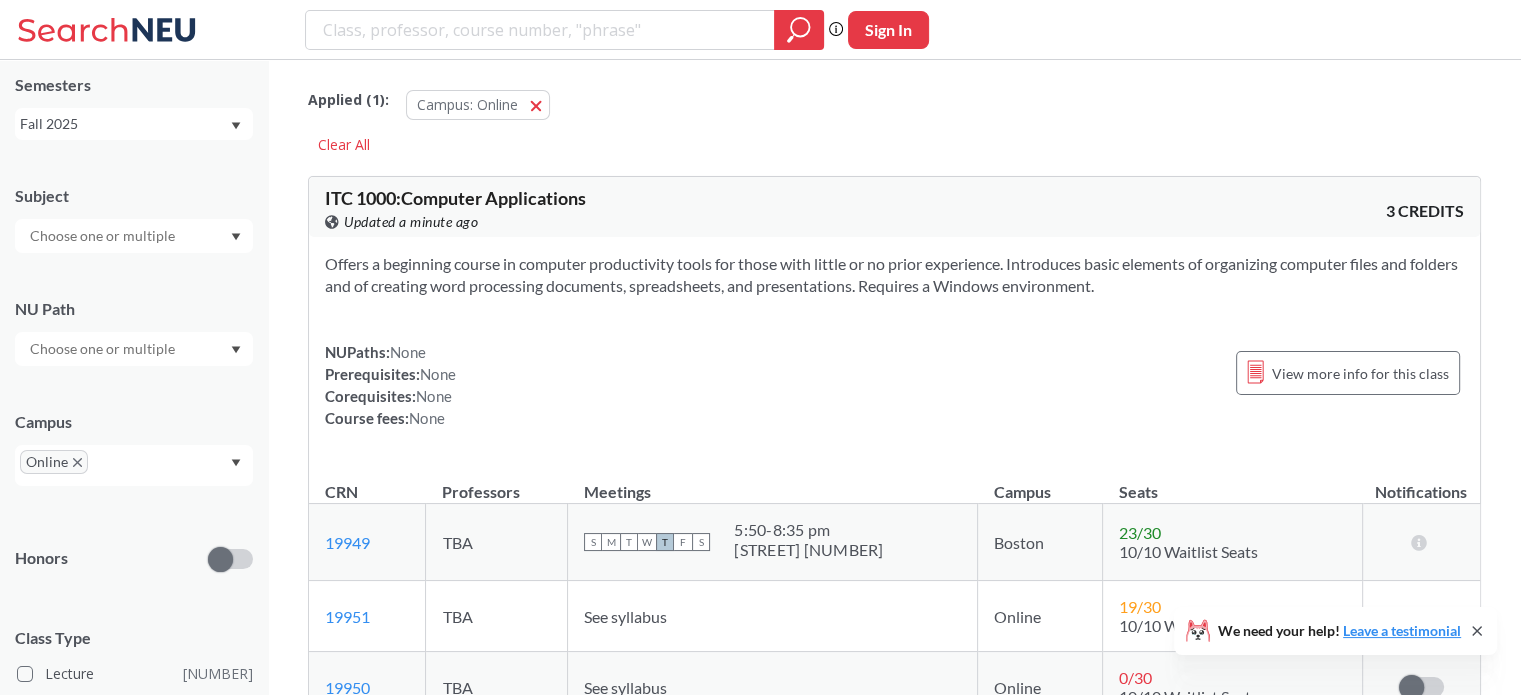 click at bounding box center [540, 30] 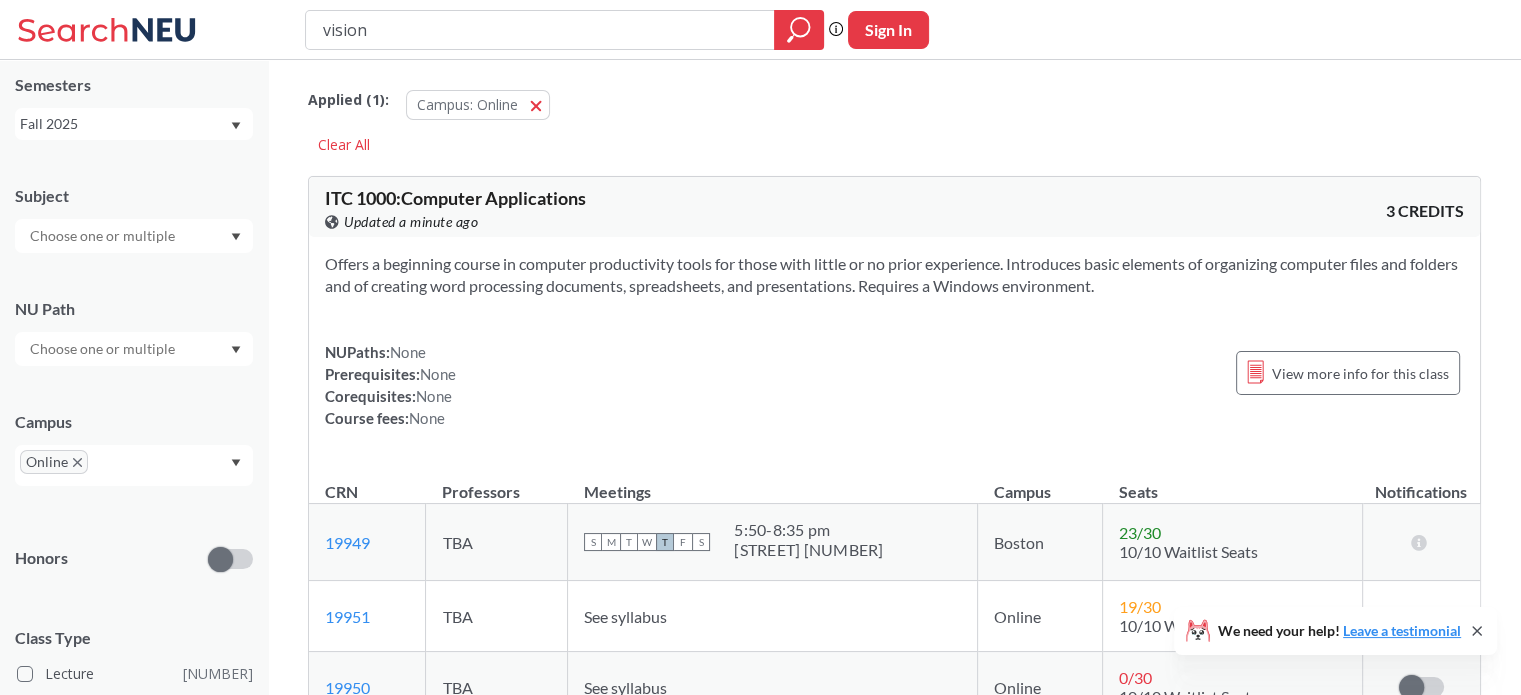 type on "vision" 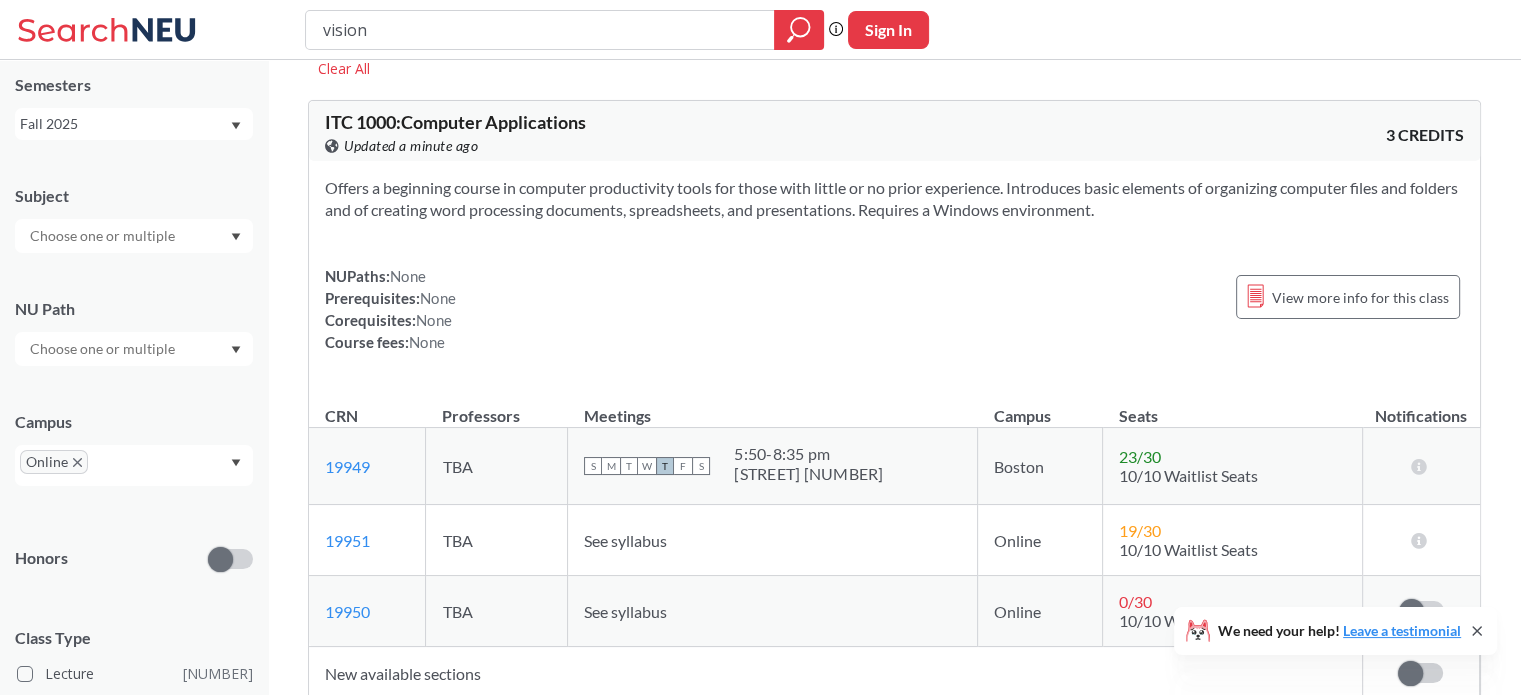scroll, scrollTop: 0, scrollLeft: 0, axis: both 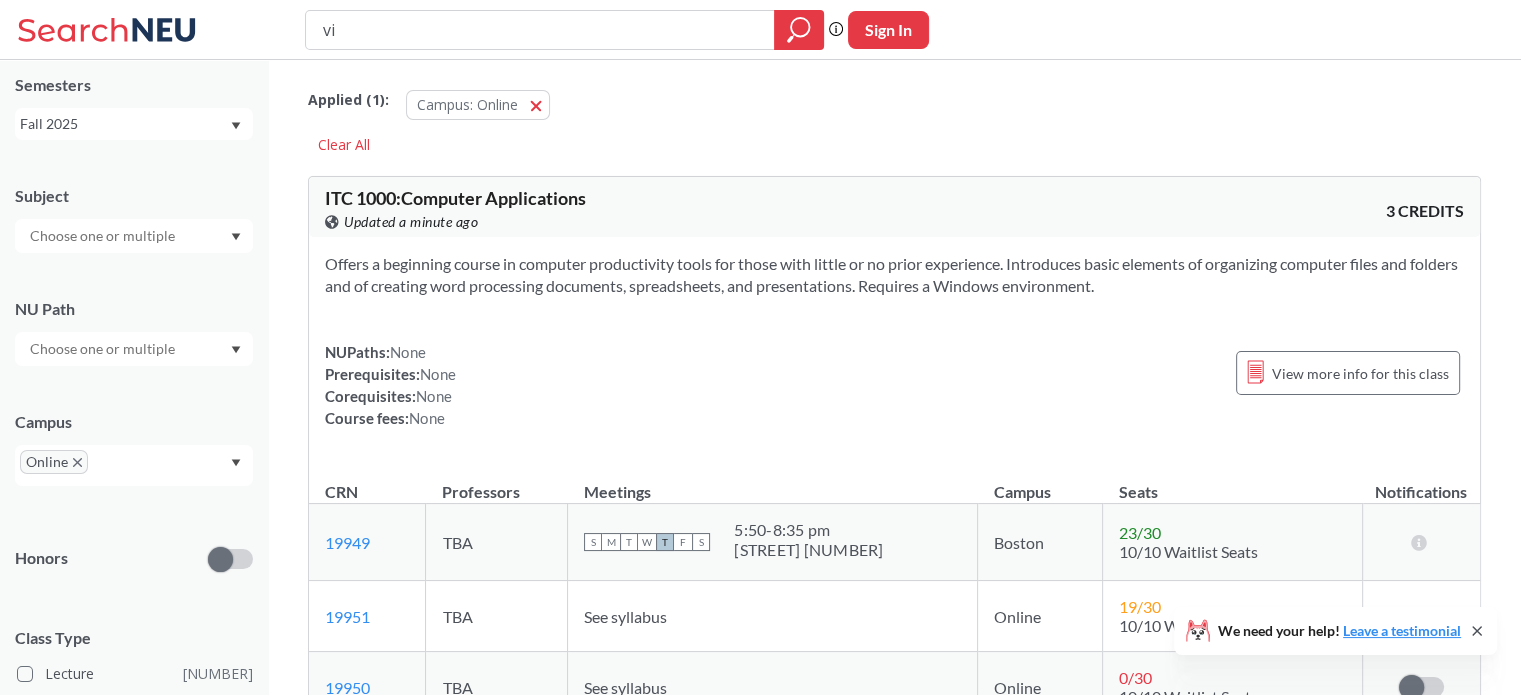 type on "v" 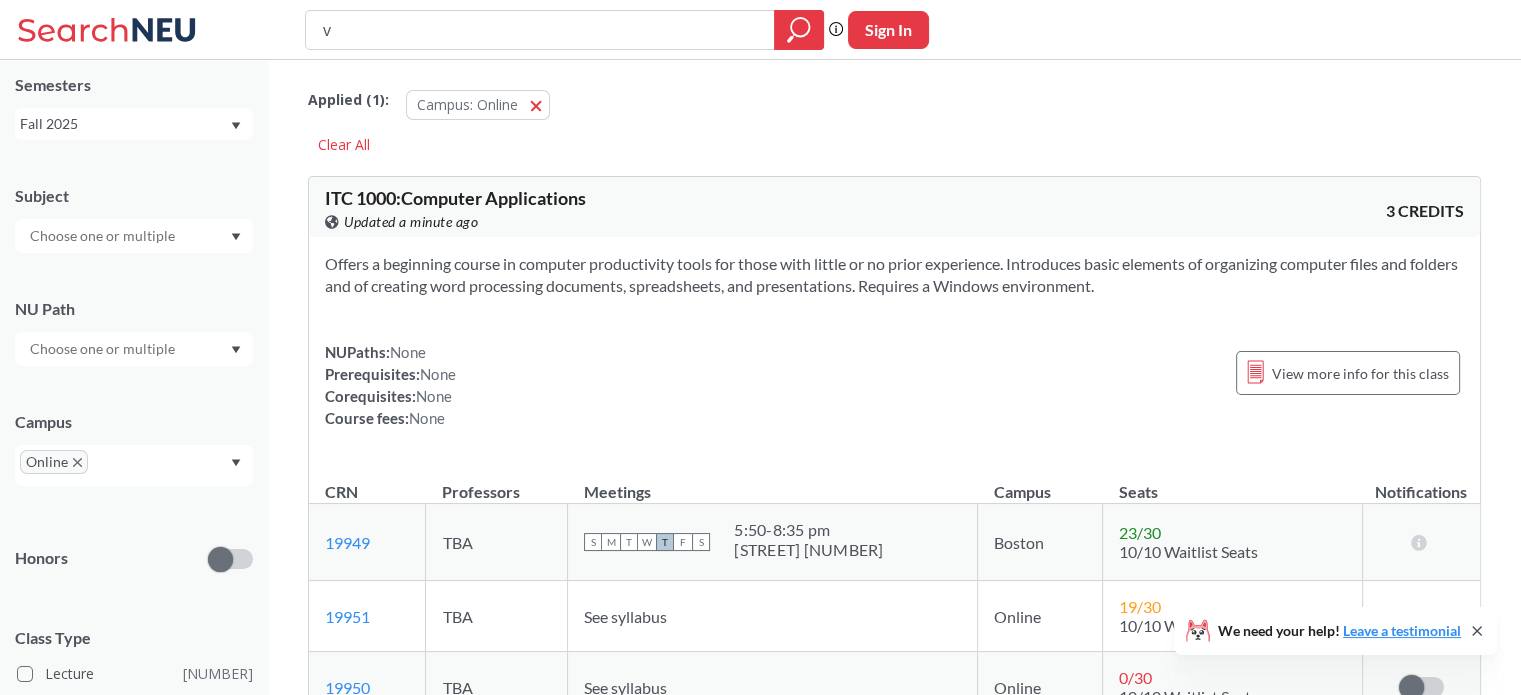 type 